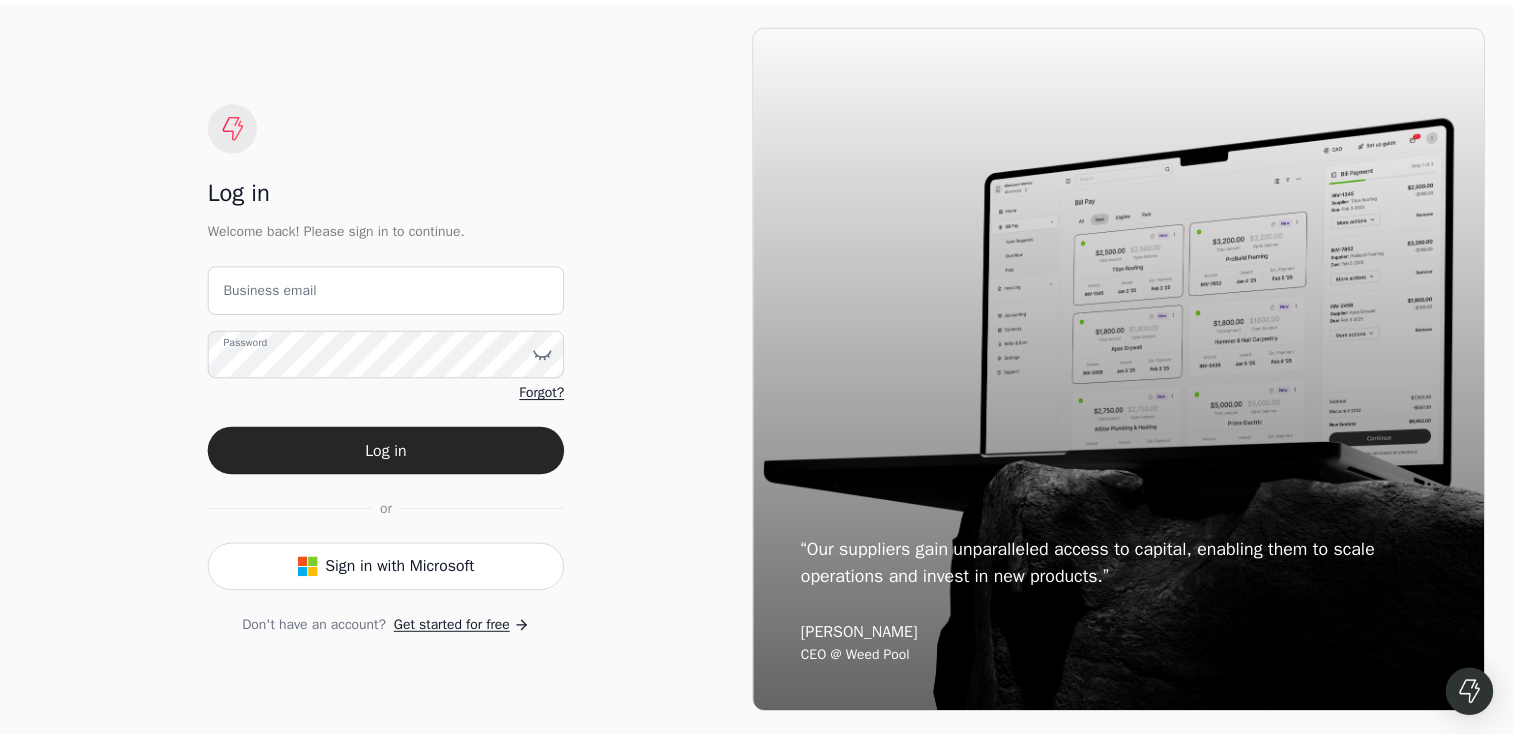 scroll, scrollTop: 0, scrollLeft: 0, axis: both 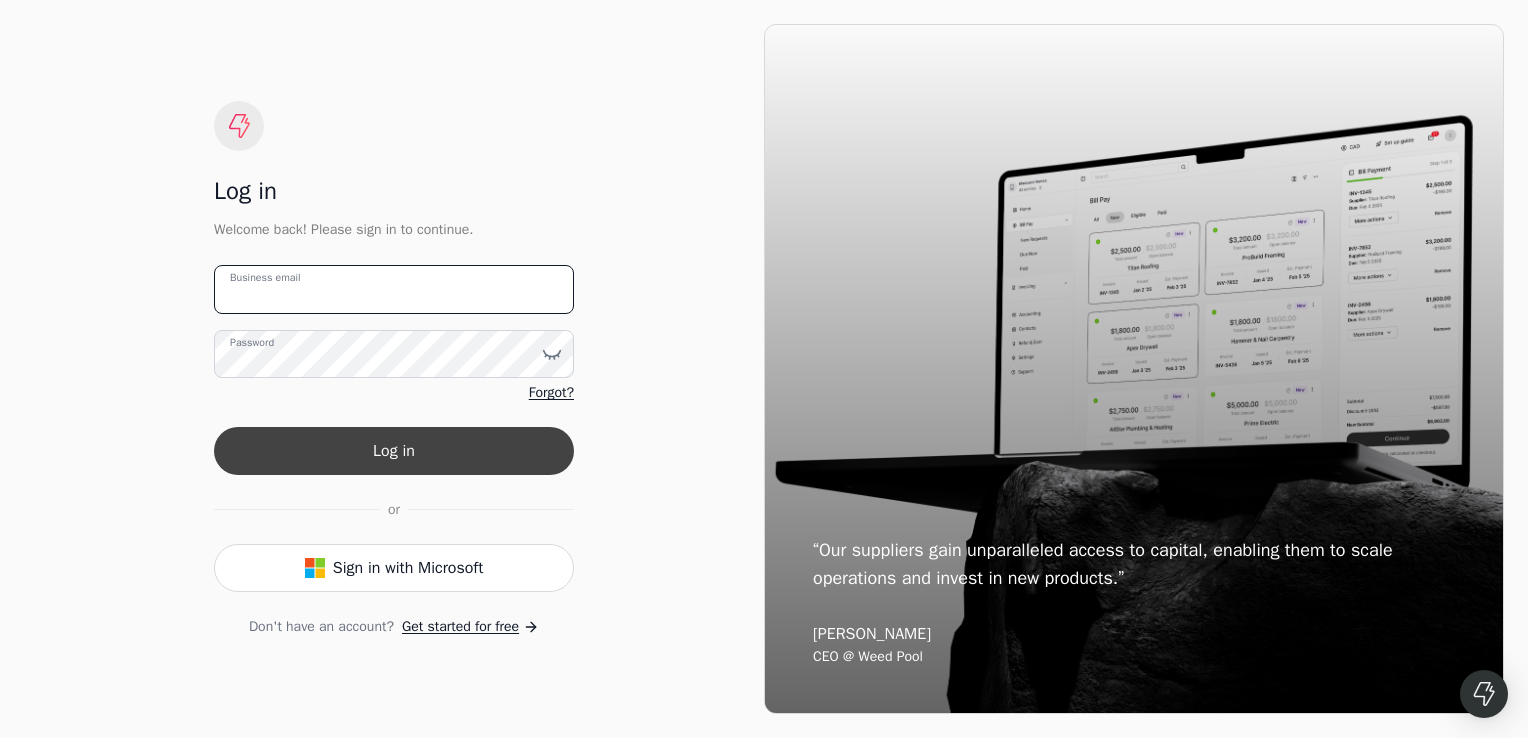 type on "[EMAIL_ADDRESS][DOMAIN_NAME]" 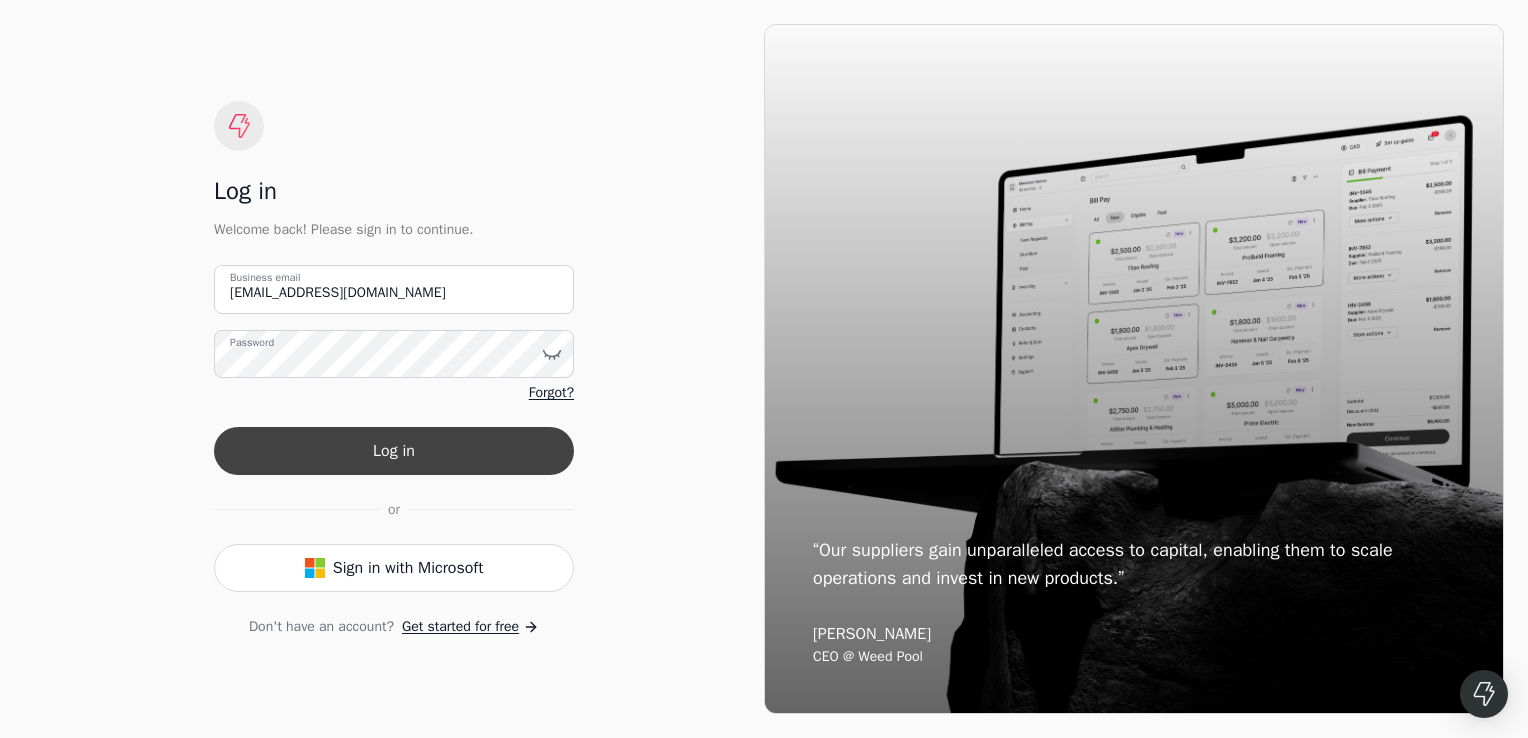 click on "Log in" at bounding box center [394, 451] 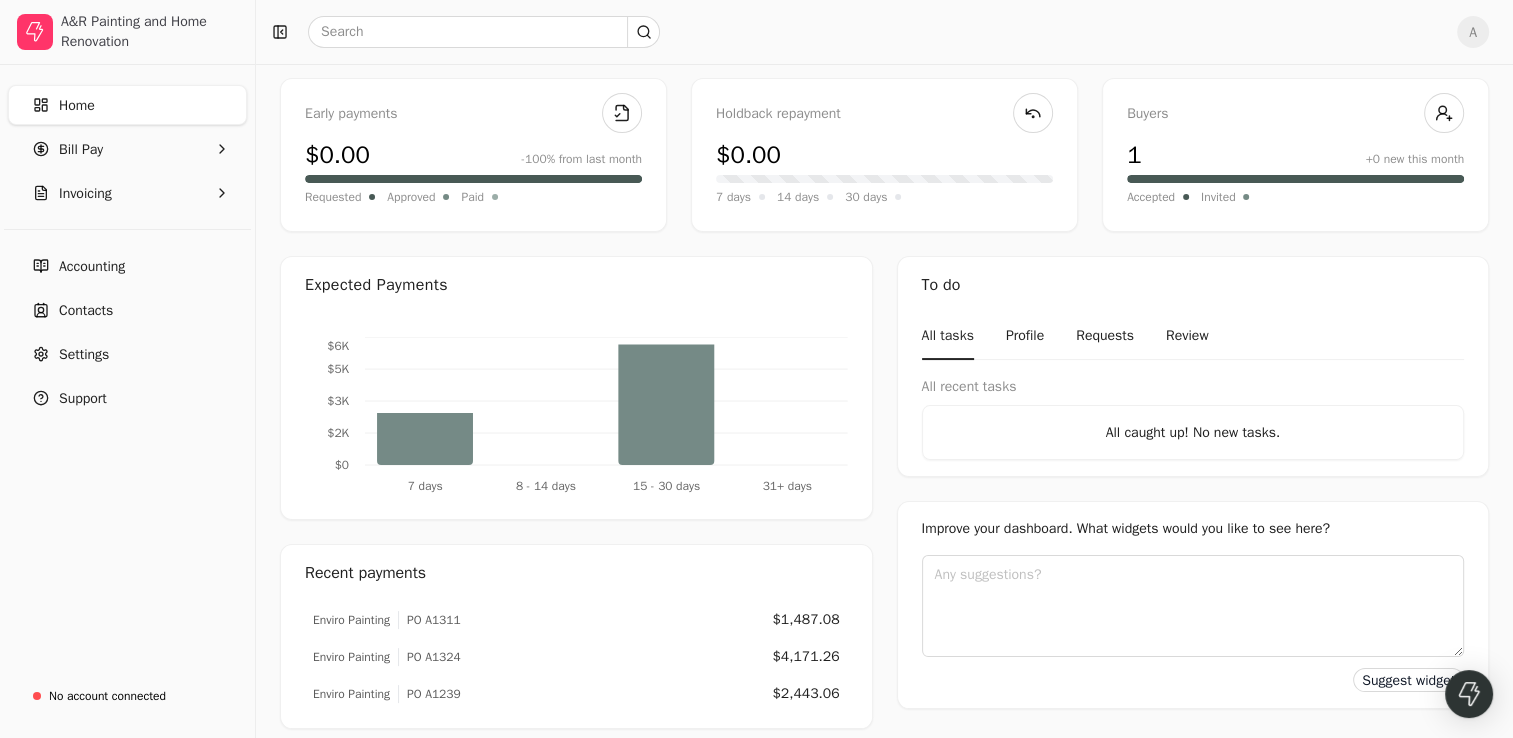 scroll, scrollTop: 151, scrollLeft: 0, axis: vertical 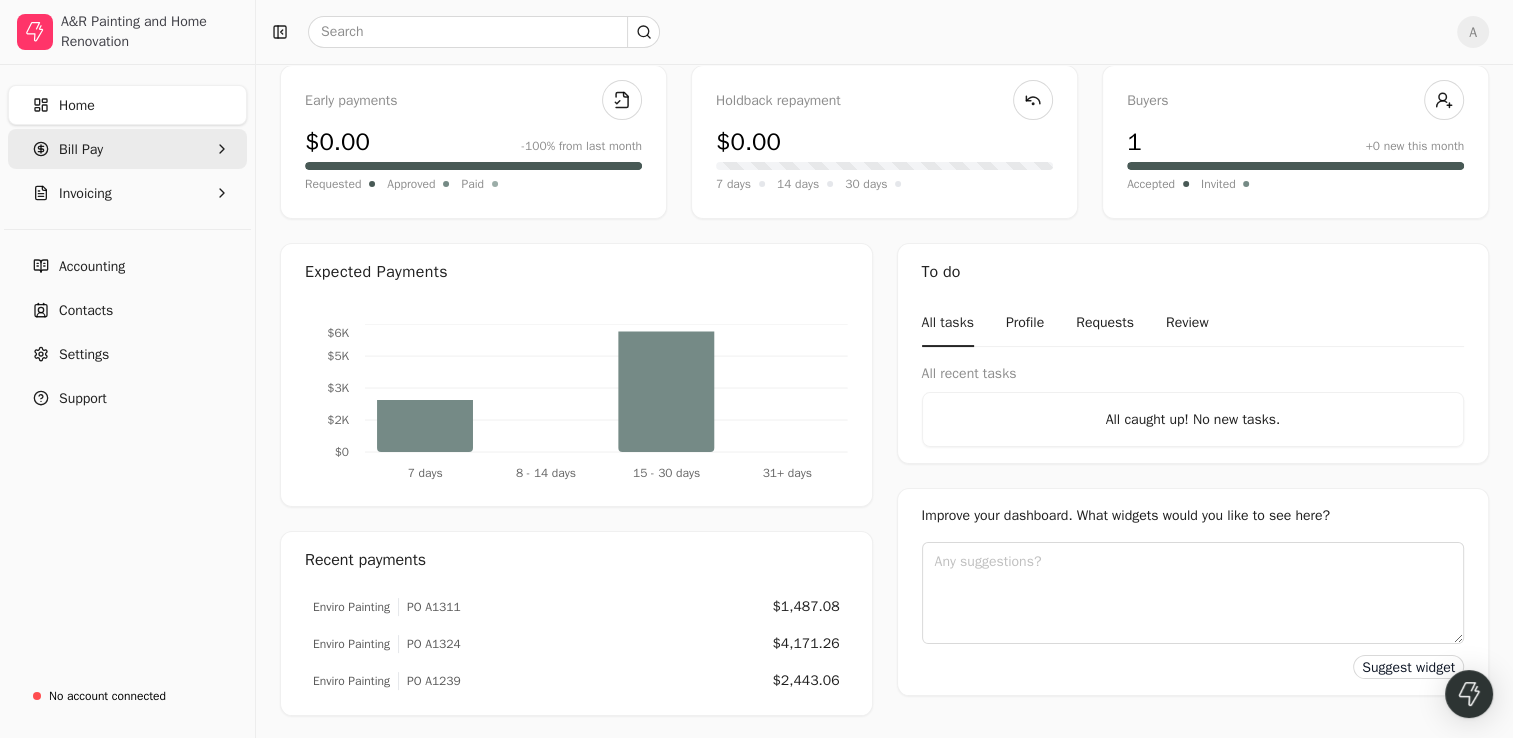click on "Bill Pay" at bounding box center (127, 149) 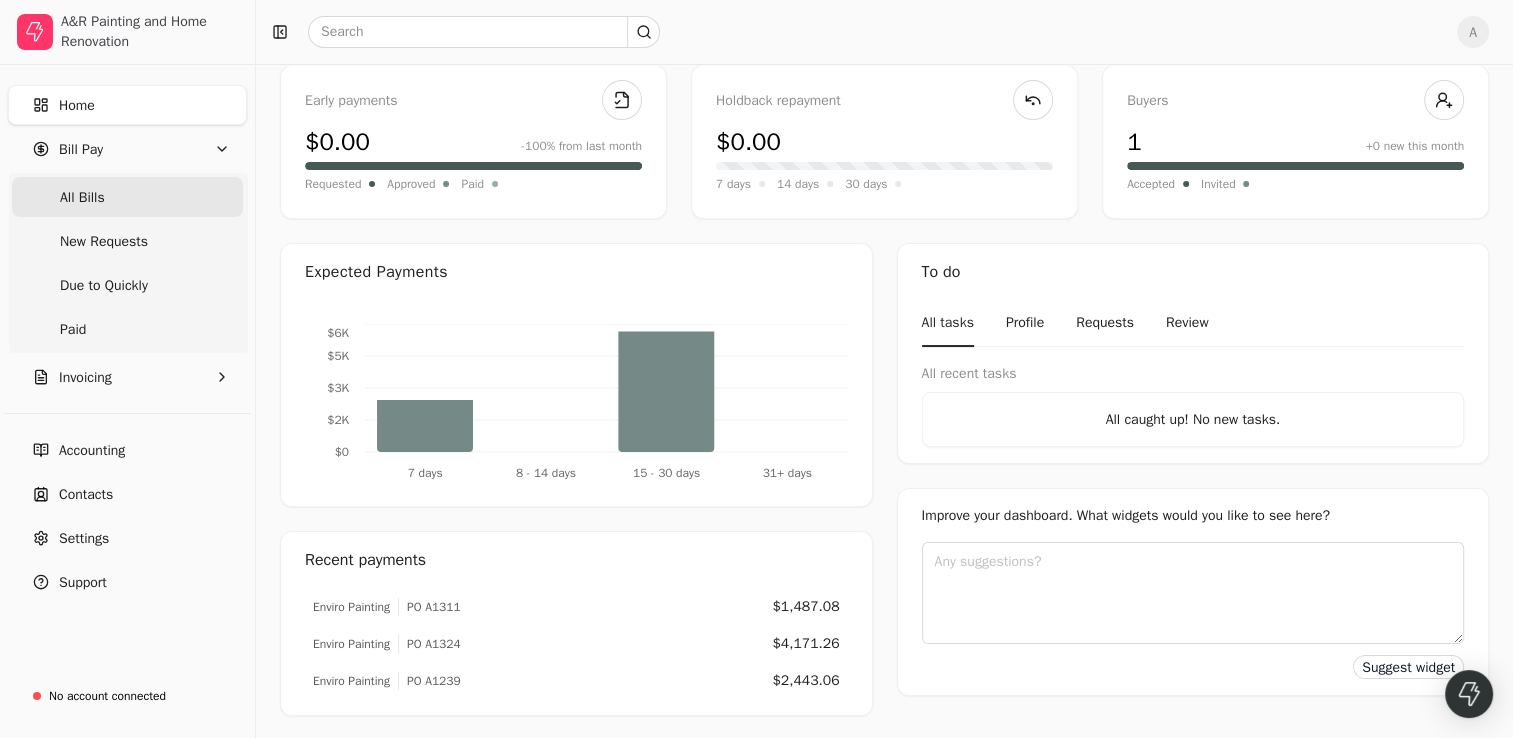 click on "All Bills" at bounding box center (127, 197) 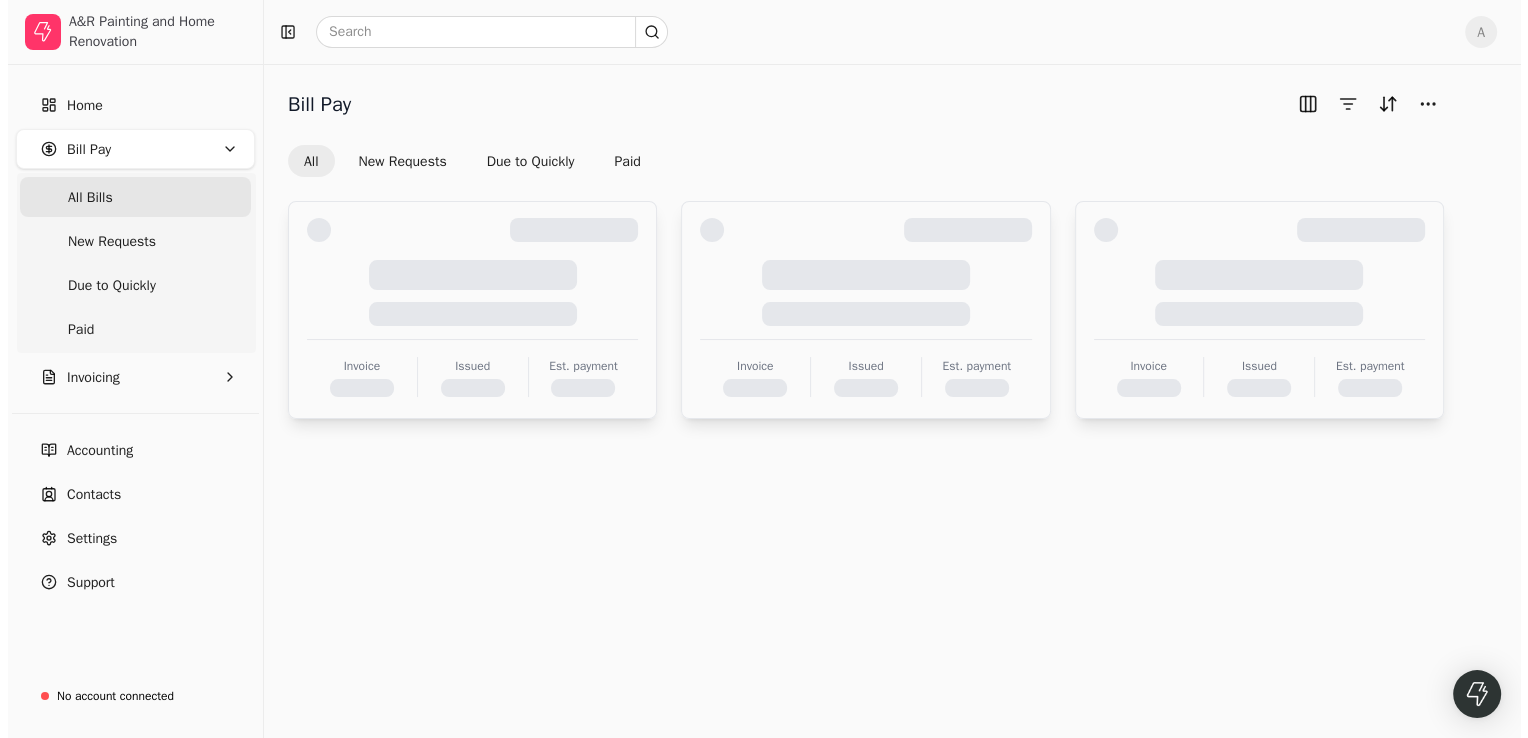scroll, scrollTop: 0, scrollLeft: 0, axis: both 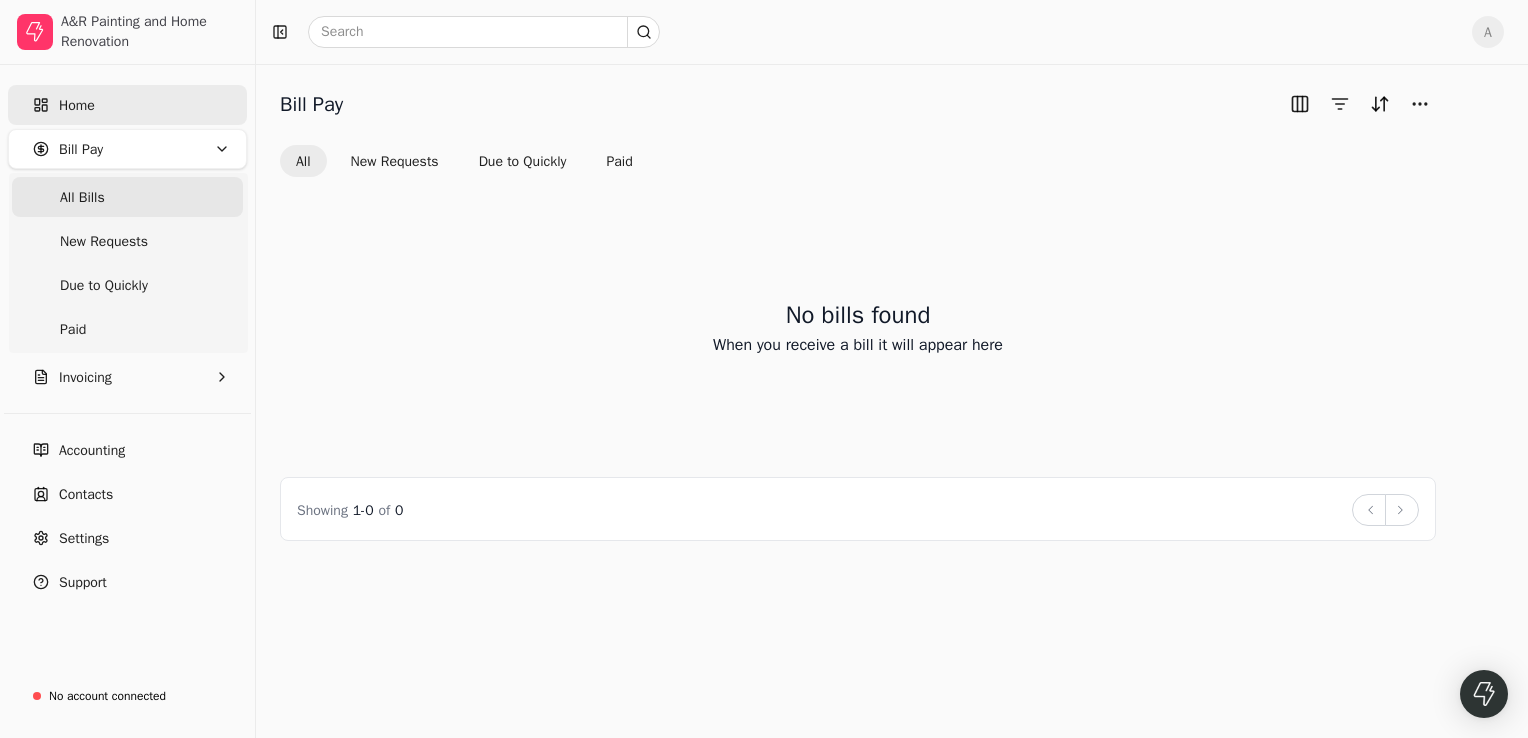 click on "Home" at bounding box center [127, 105] 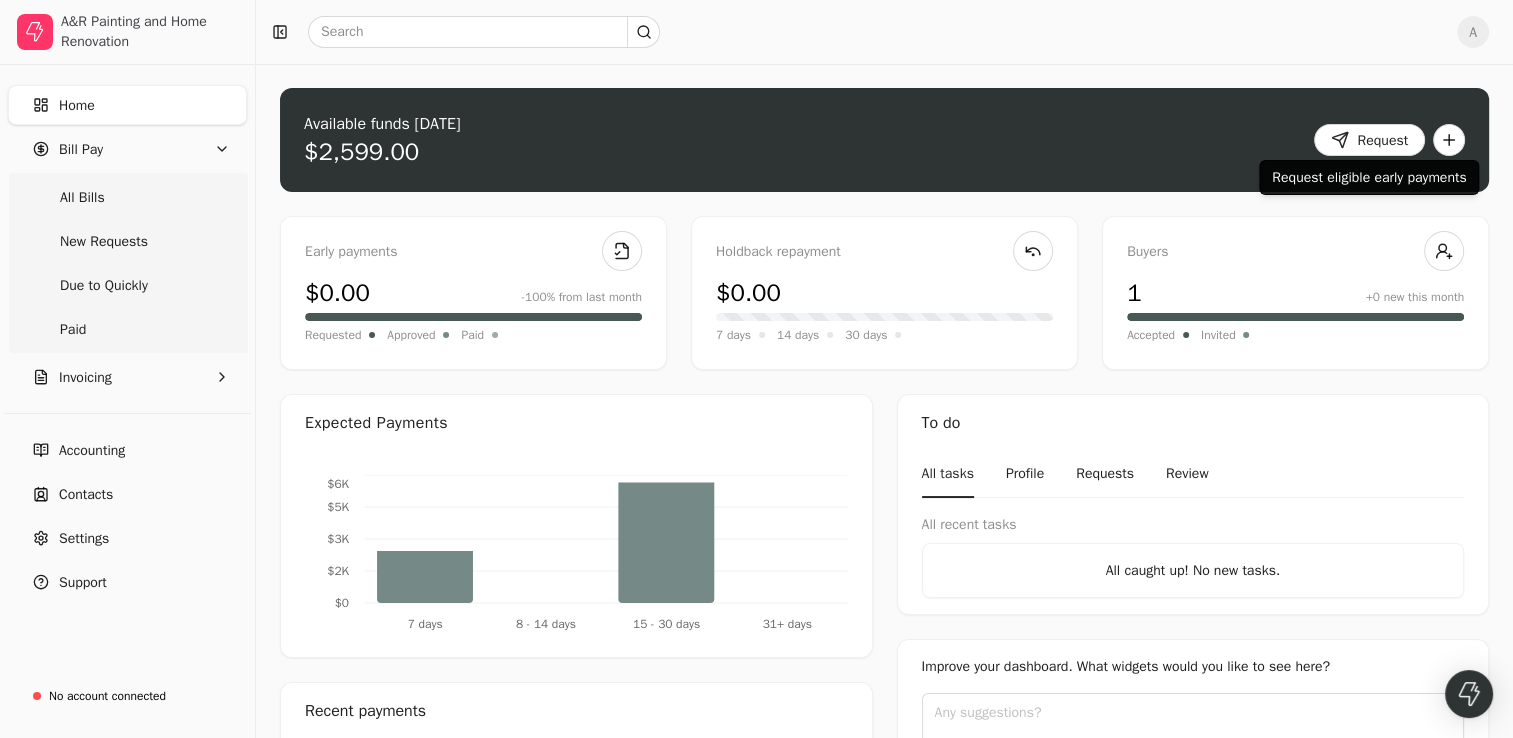 click on "Request" at bounding box center [1369, 140] 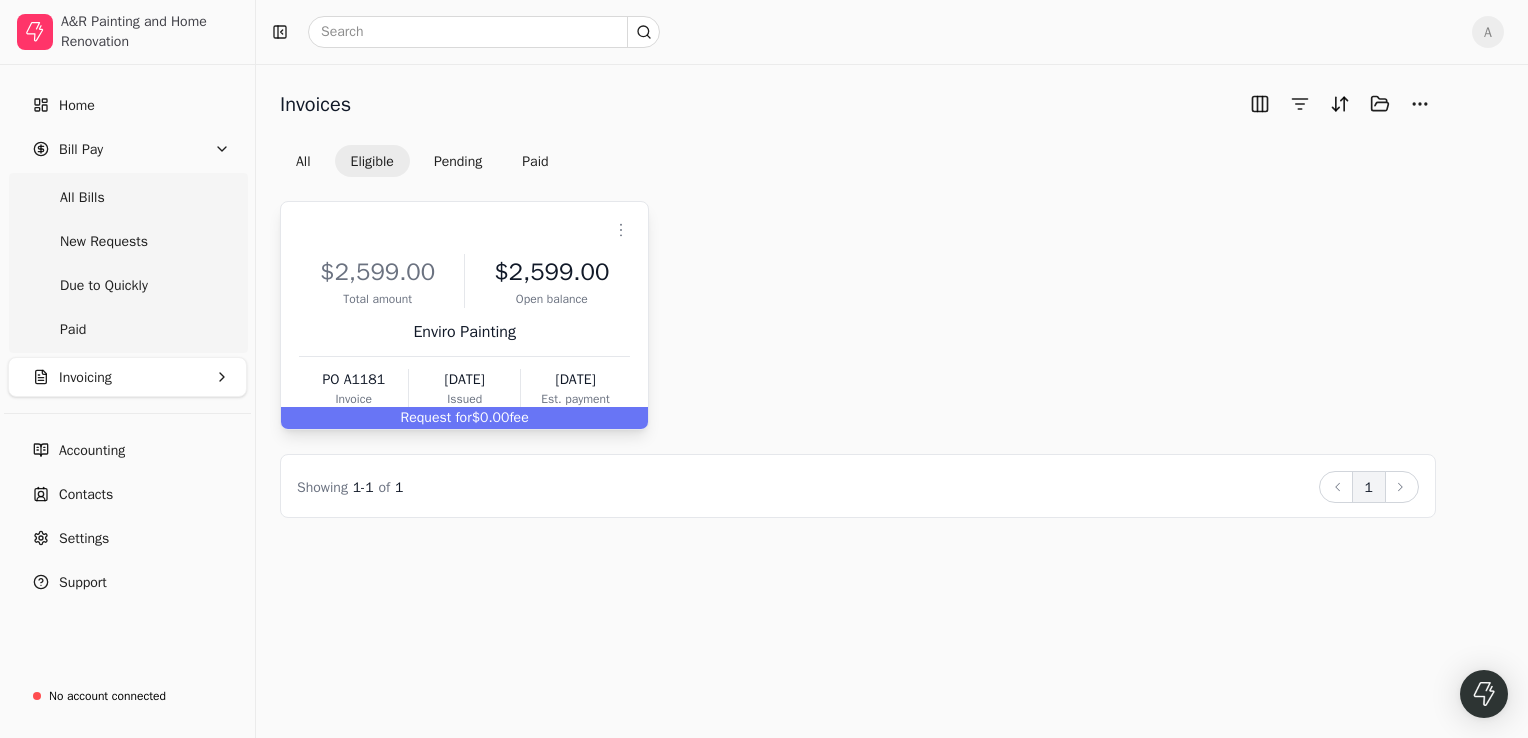 click on "Request for" at bounding box center (436, 417) 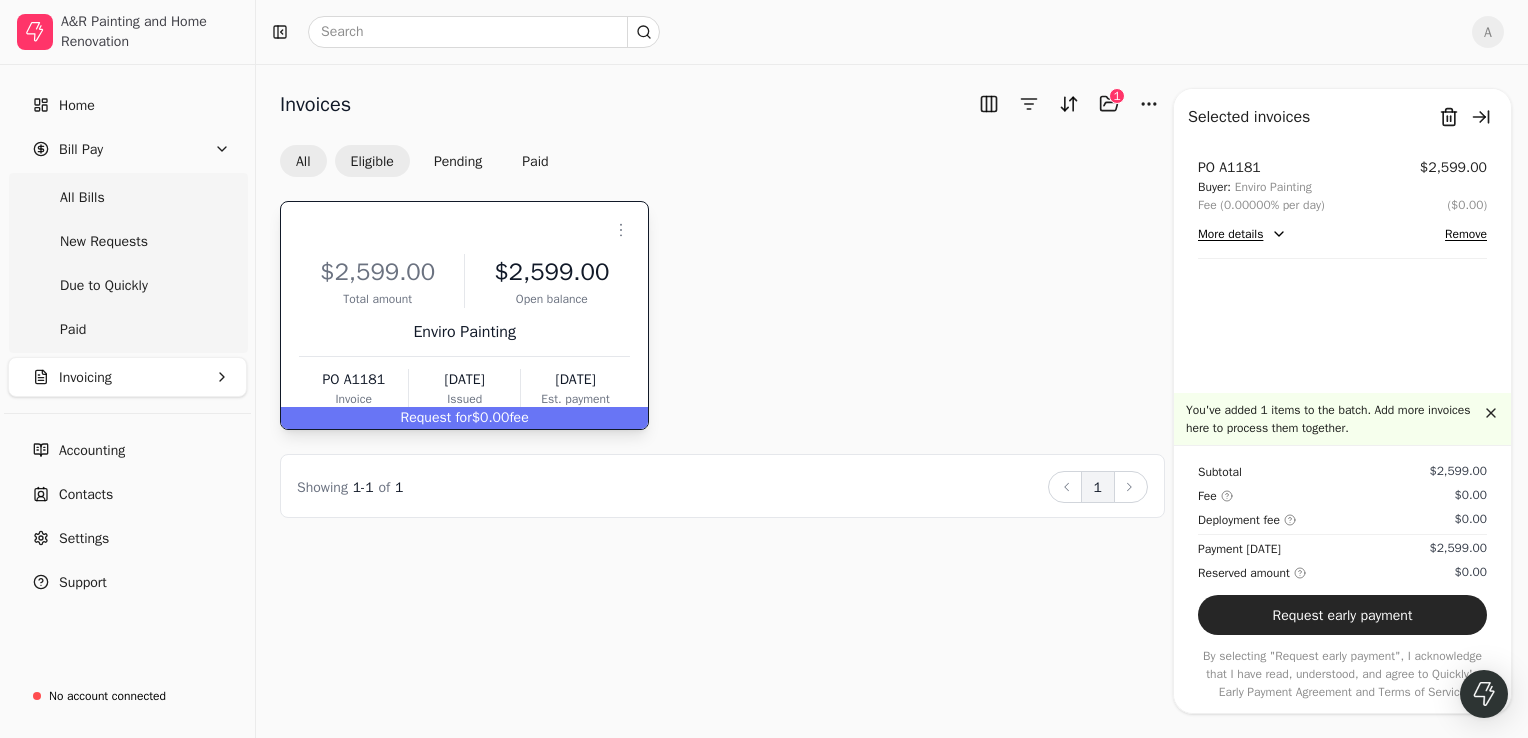 click on "All" at bounding box center [303, 161] 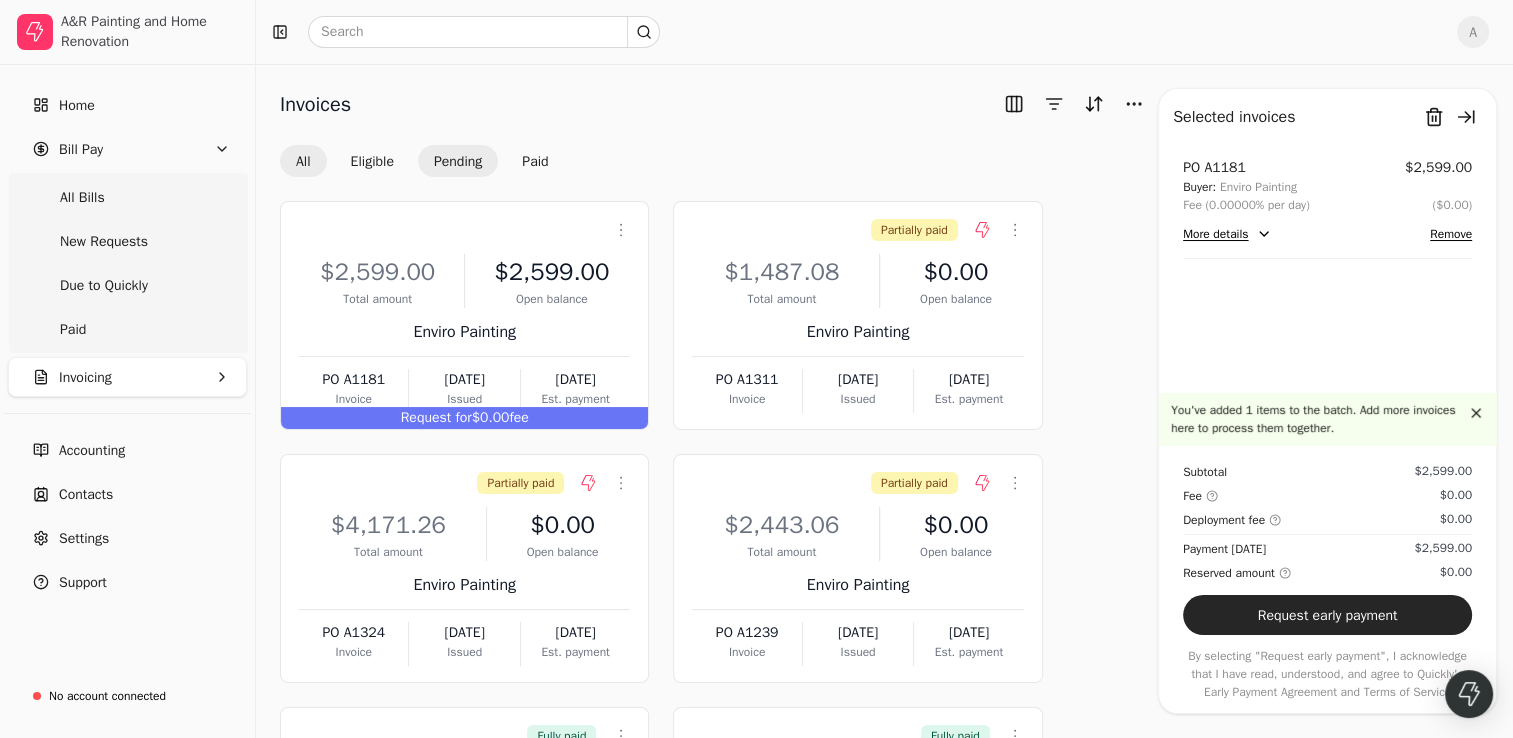 click on "Pending" at bounding box center [458, 161] 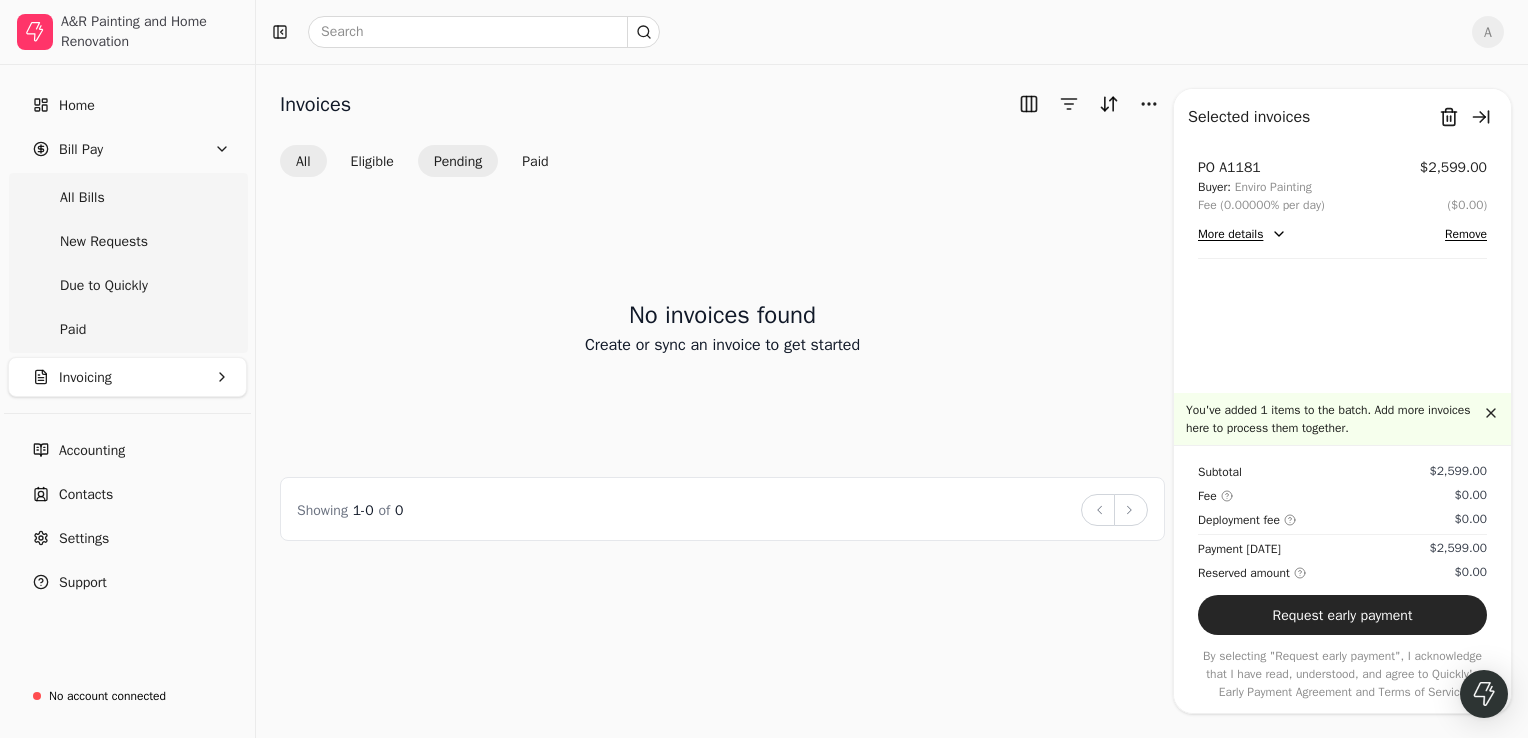 click on "All" at bounding box center (303, 161) 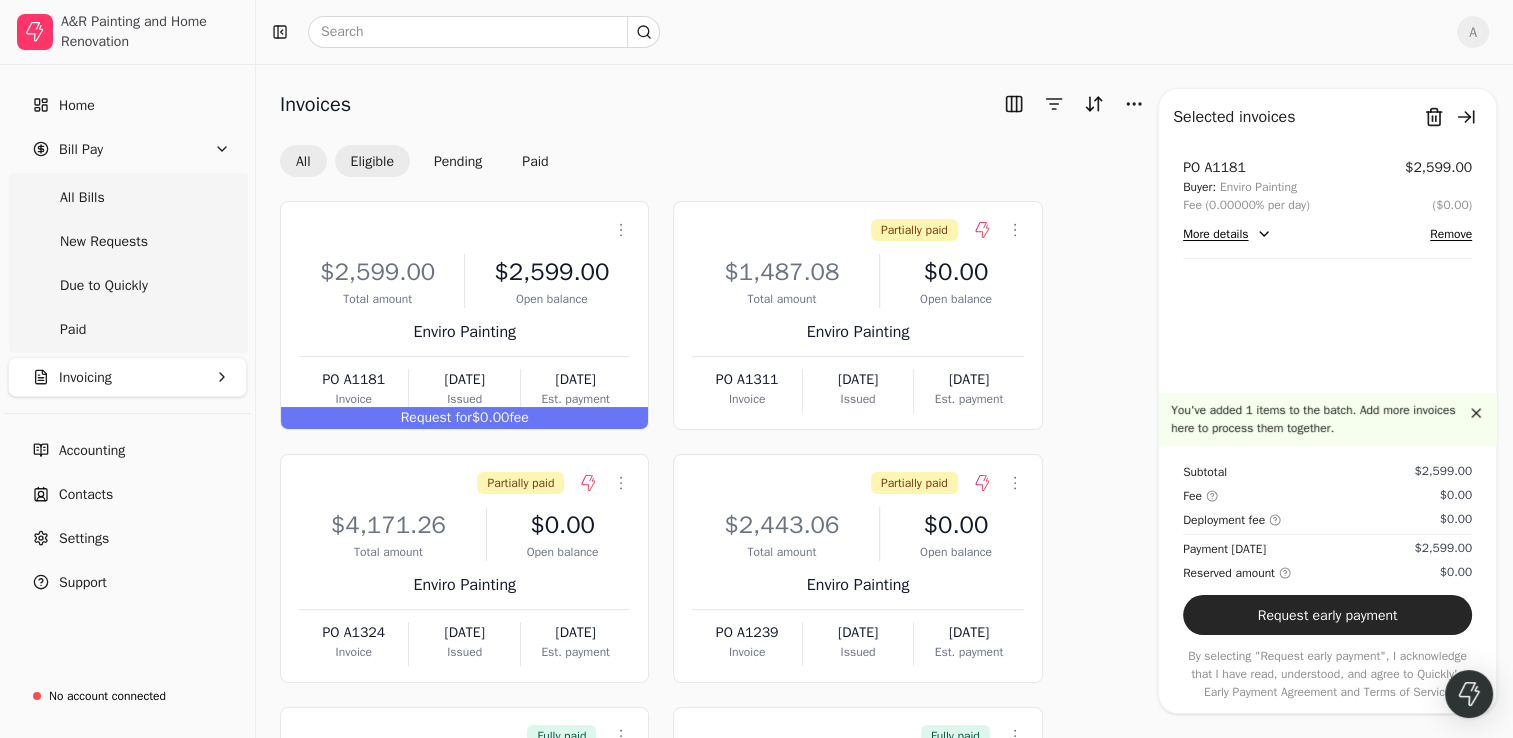 click on "Eligible" at bounding box center [372, 161] 